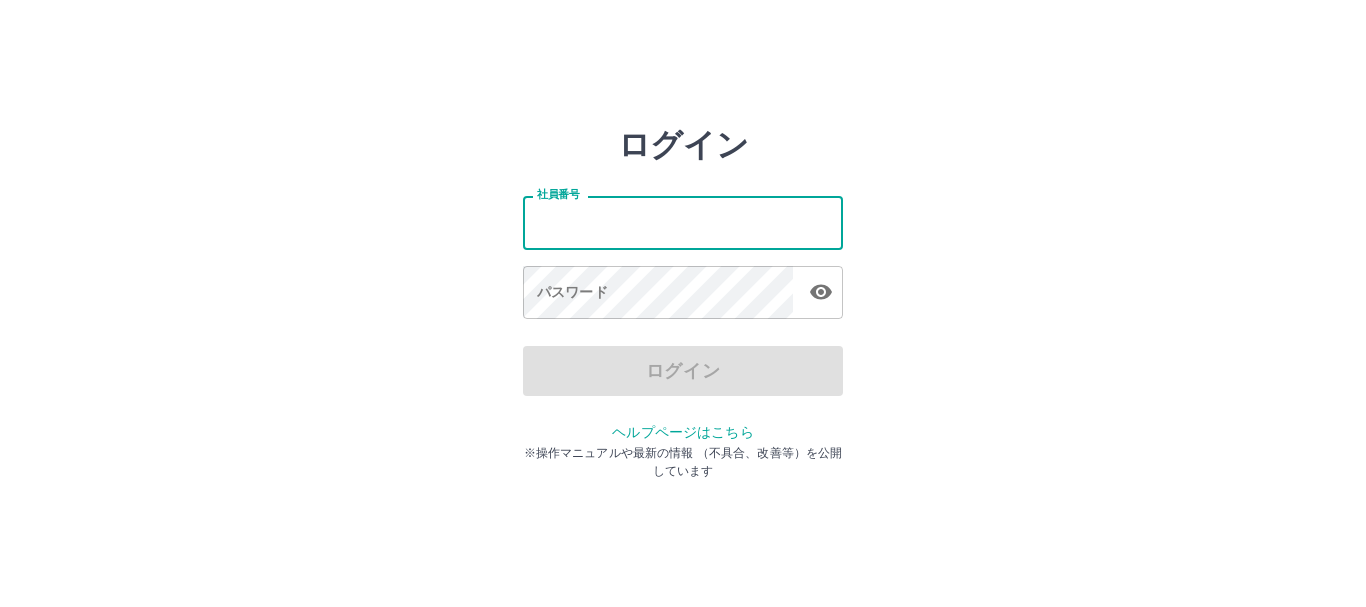 click on "社員番号" at bounding box center [683, 222] 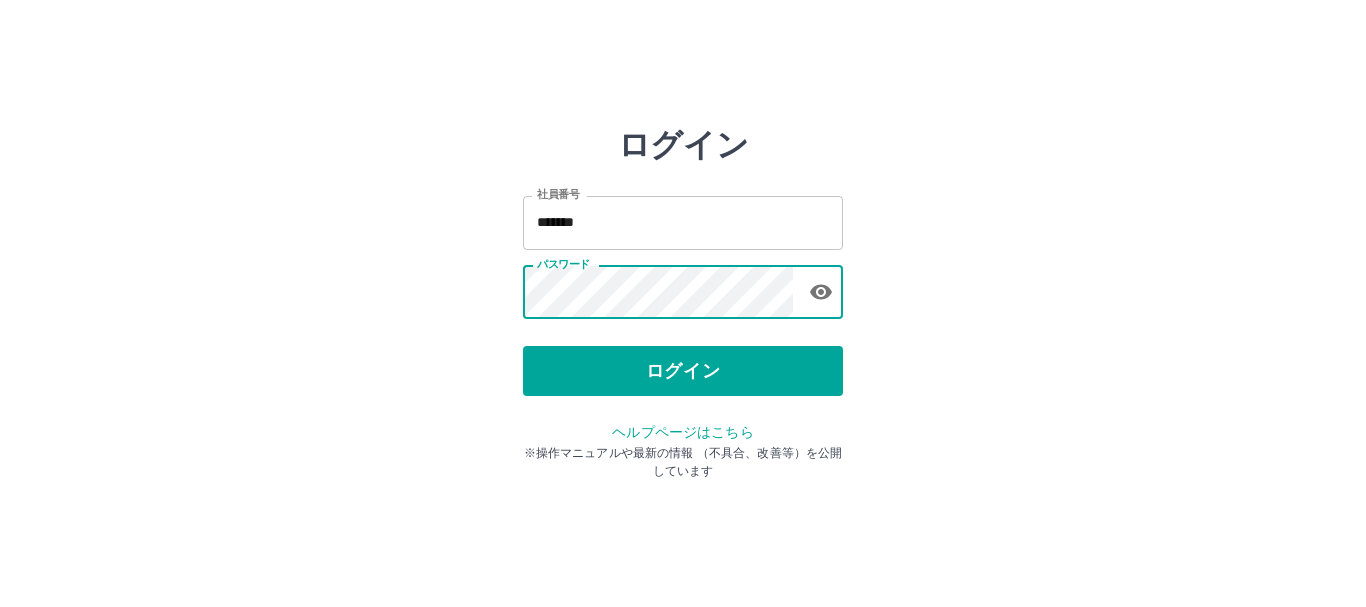 click on "ログイン" at bounding box center [683, 371] 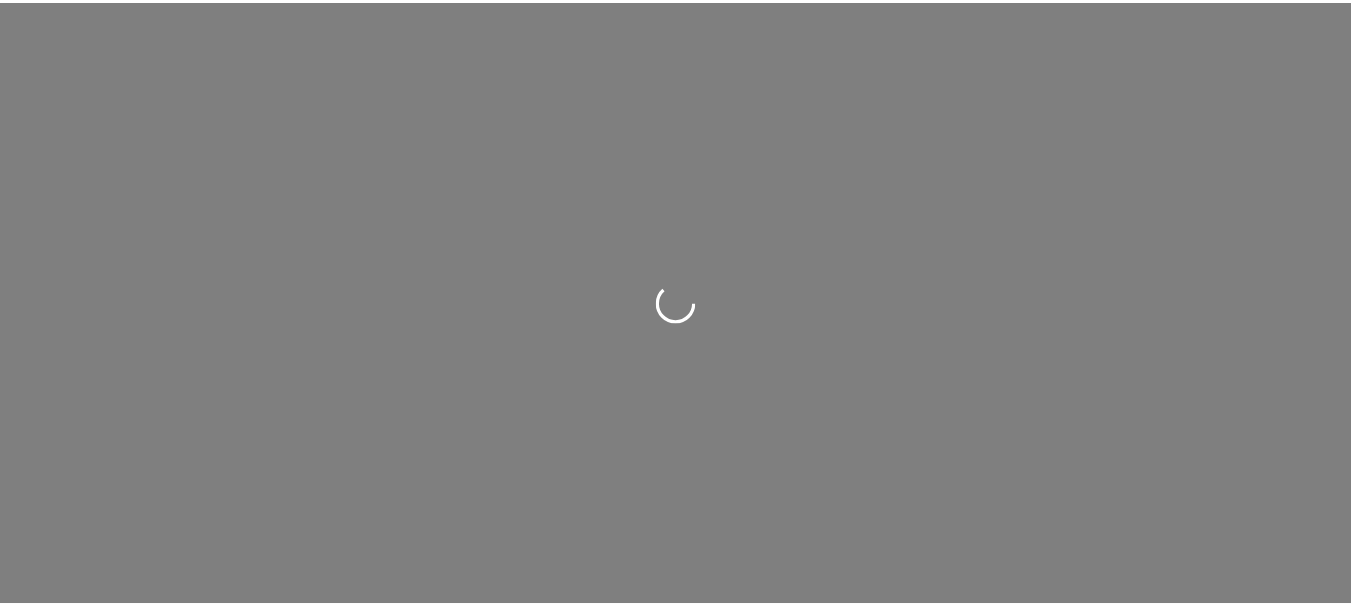 scroll, scrollTop: 0, scrollLeft: 0, axis: both 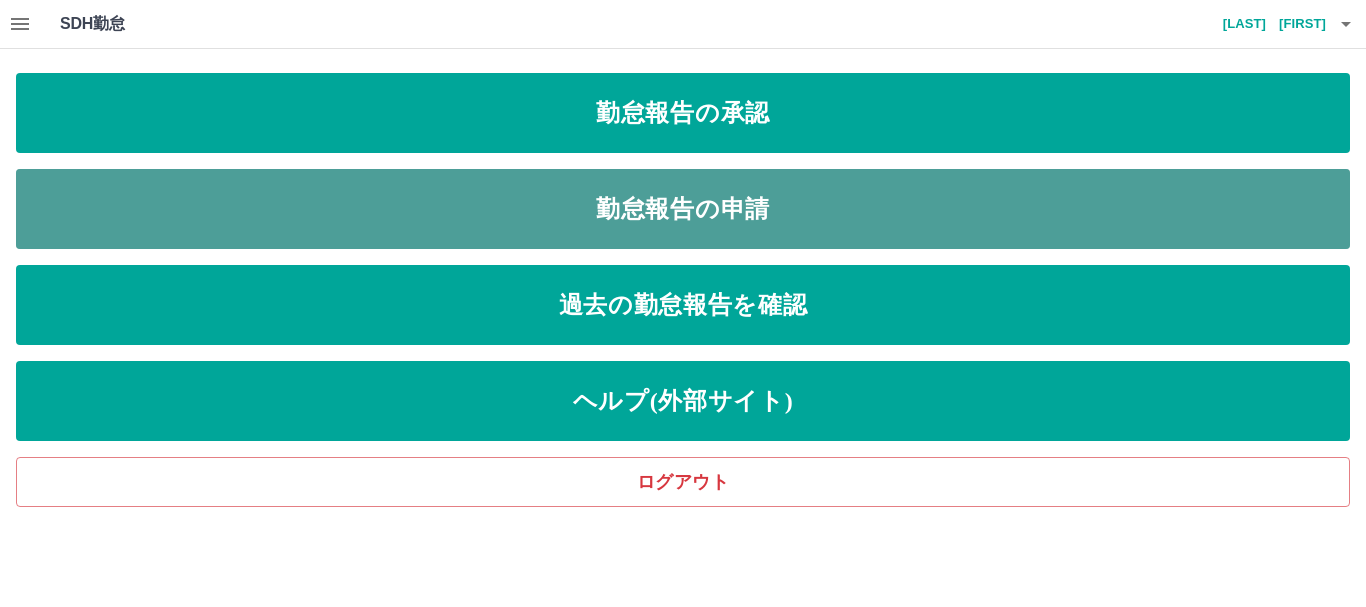 click on "勤怠報告の申請" at bounding box center [683, 209] 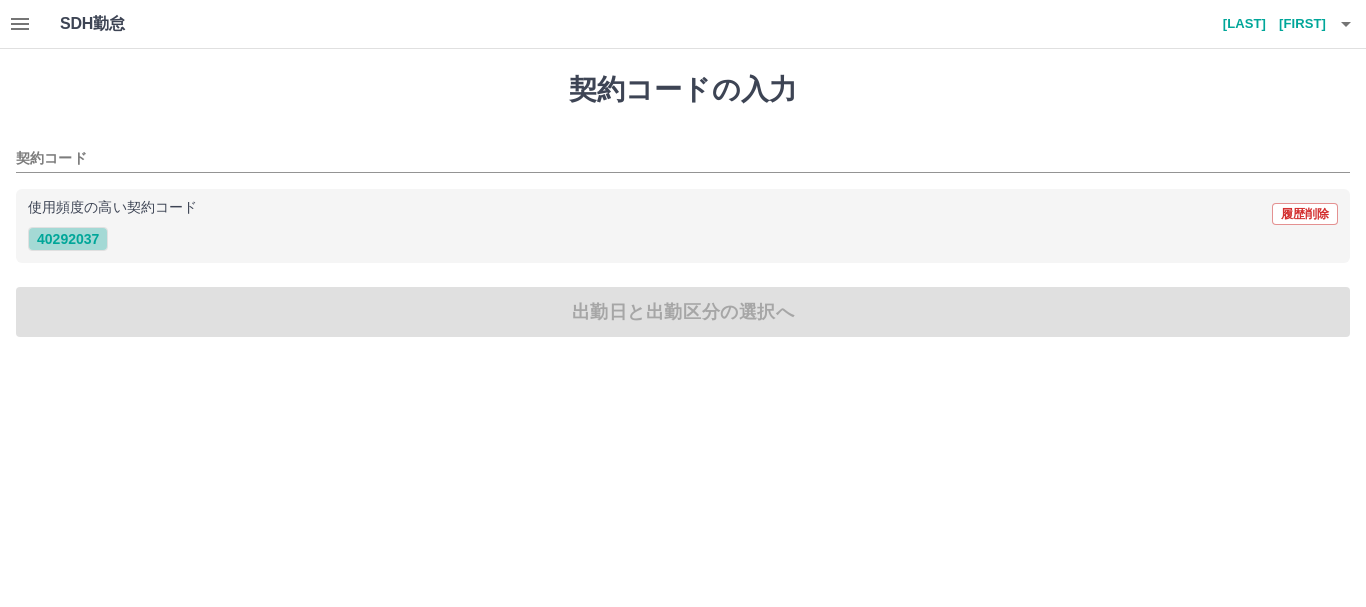 click on "40292037" at bounding box center (68, 239) 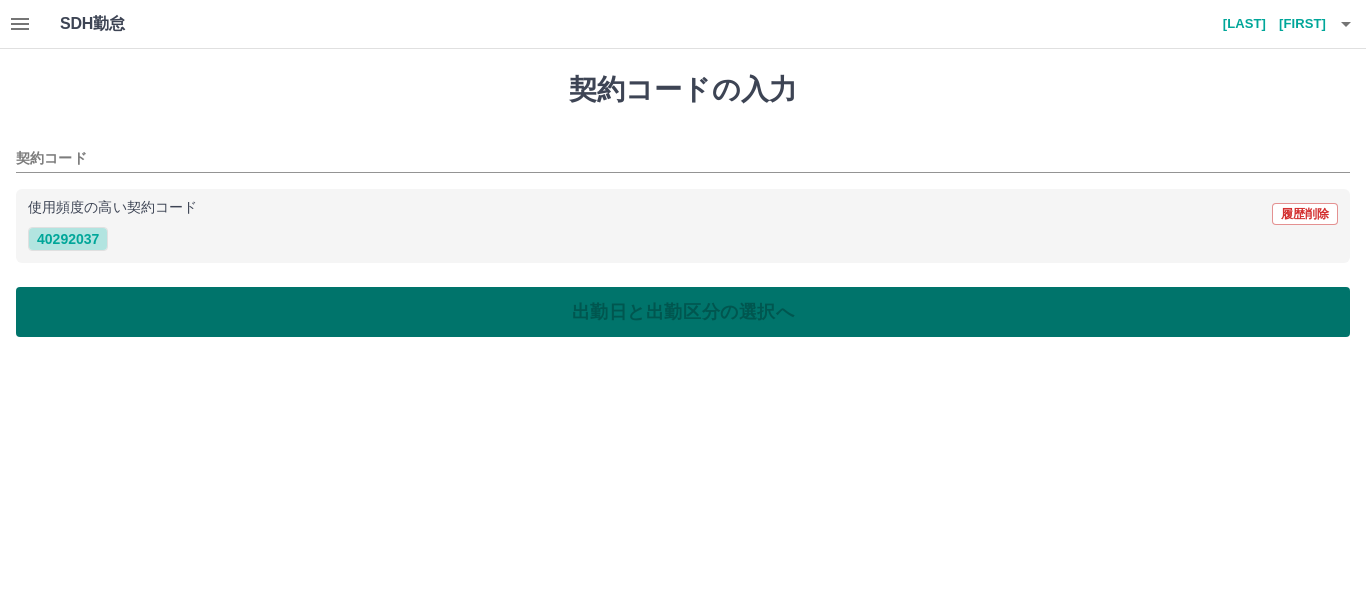 type on "********" 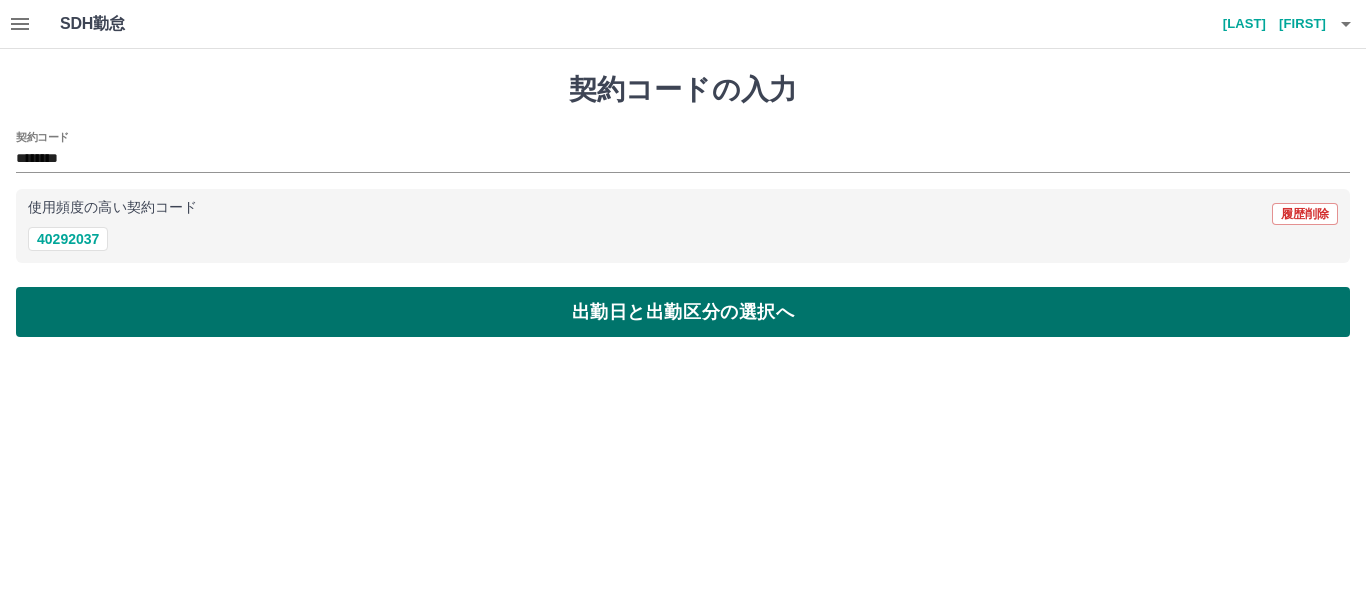 click on "出勤日と出勤区分の選択へ" at bounding box center [683, 312] 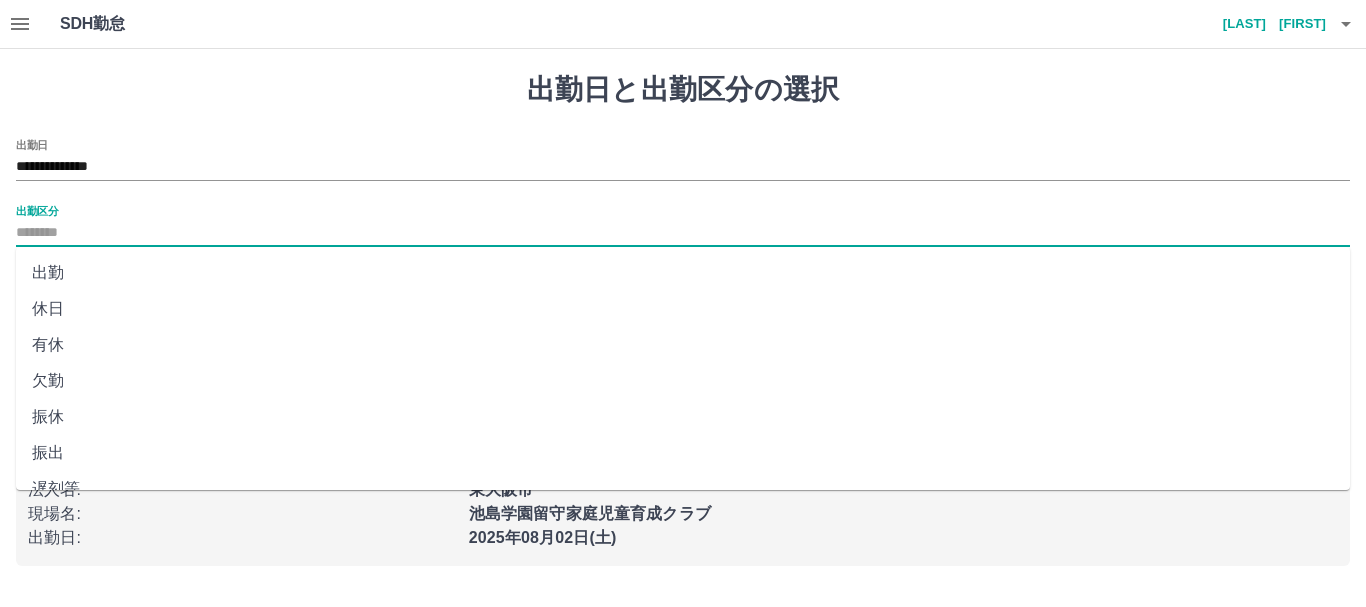 click on "出勤区分" at bounding box center [683, 233] 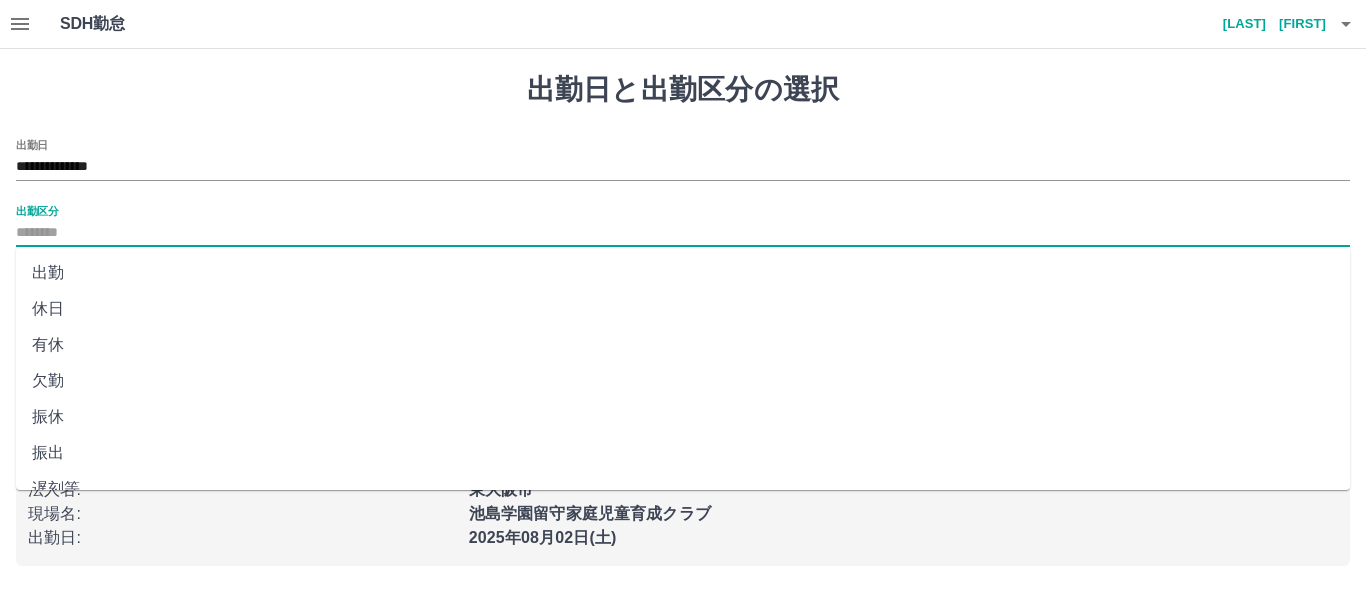 click on "出勤" at bounding box center [683, 273] 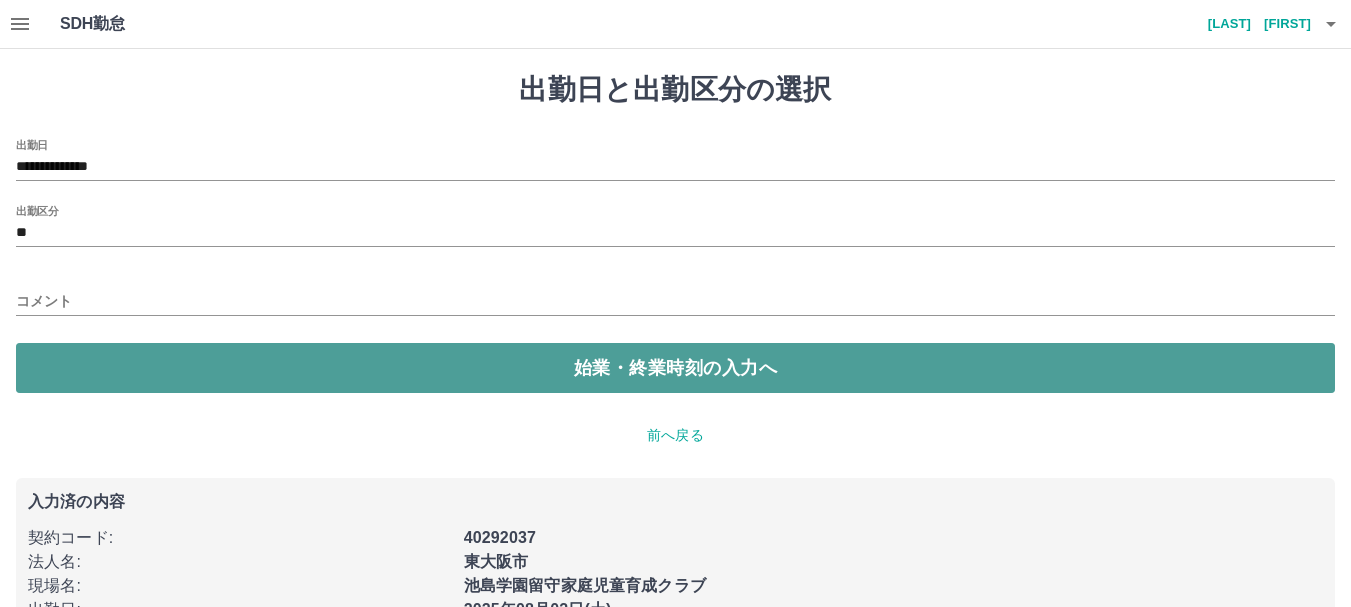 click on "始業・終業時刻の入力へ" at bounding box center [675, 368] 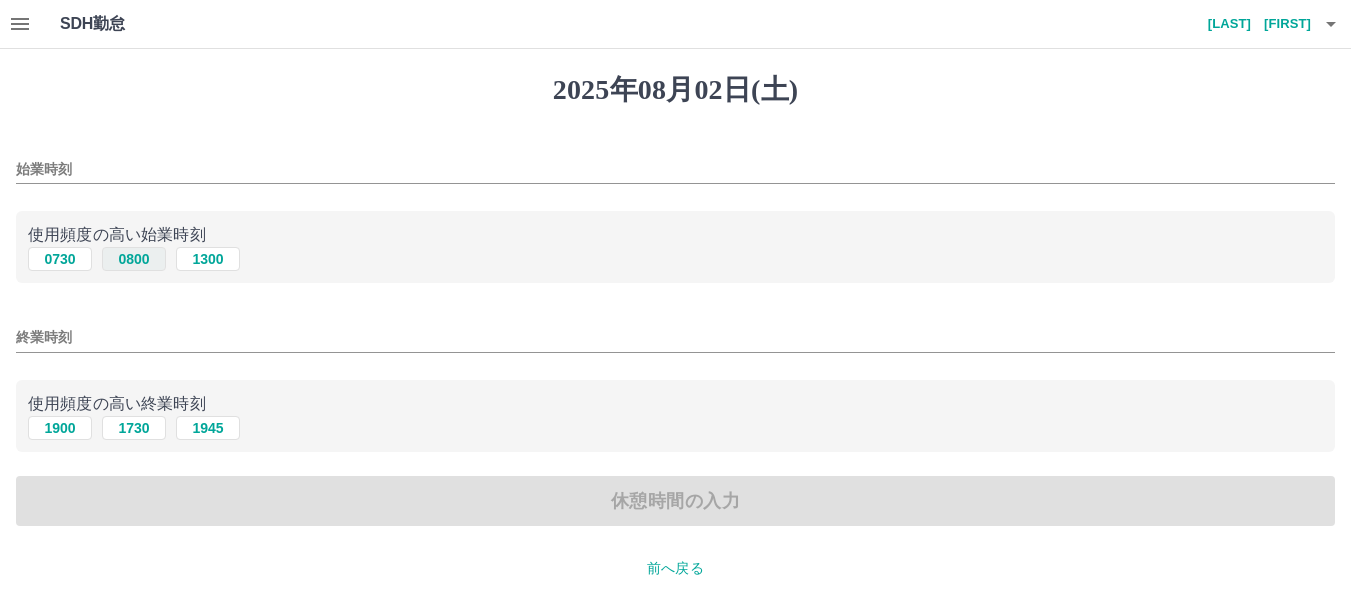 click on "0800" at bounding box center [134, 259] 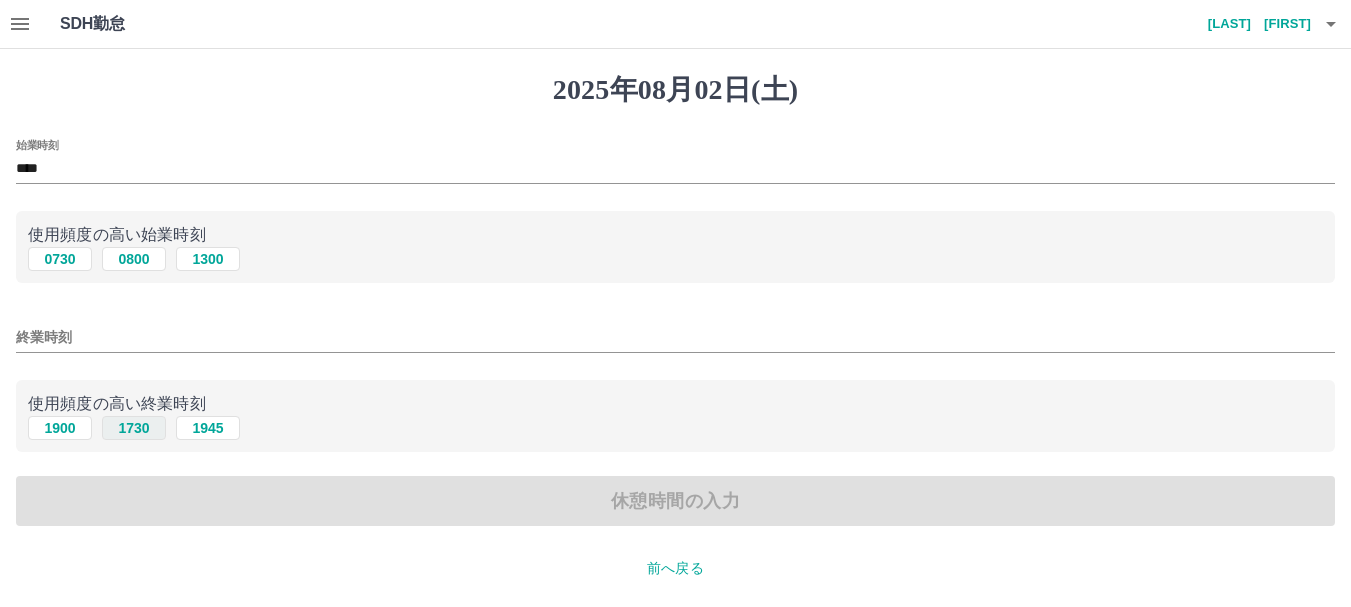 click on "1730" at bounding box center (134, 428) 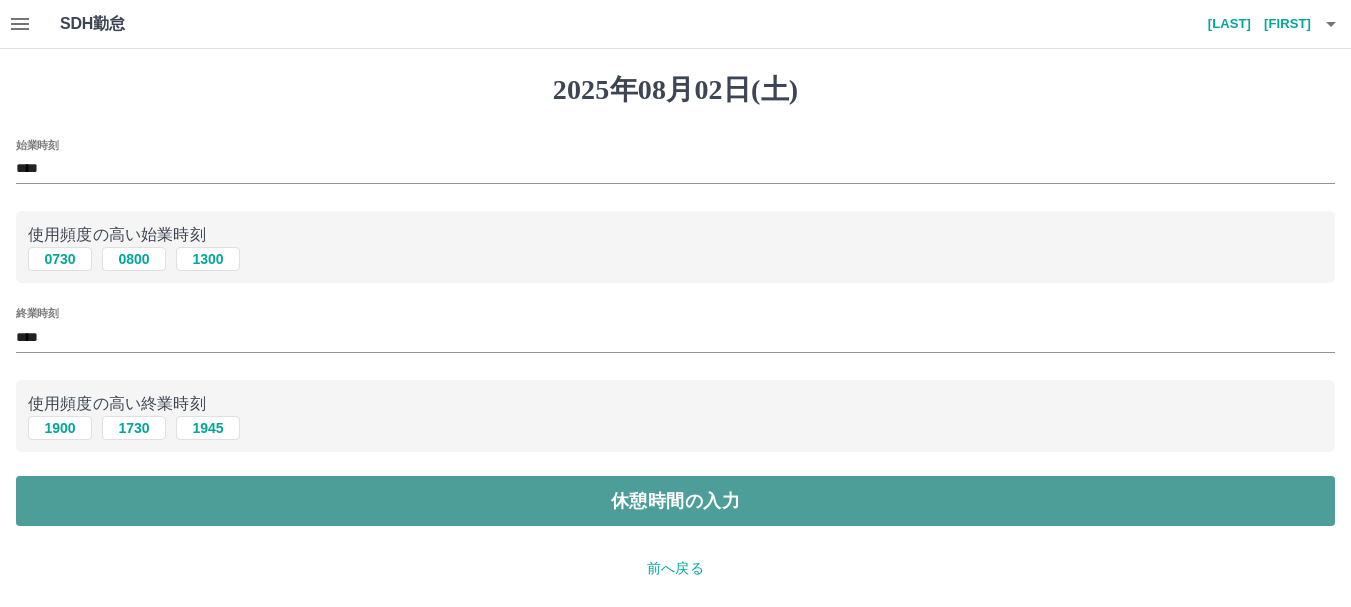 click on "休憩時間の入力" at bounding box center [675, 501] 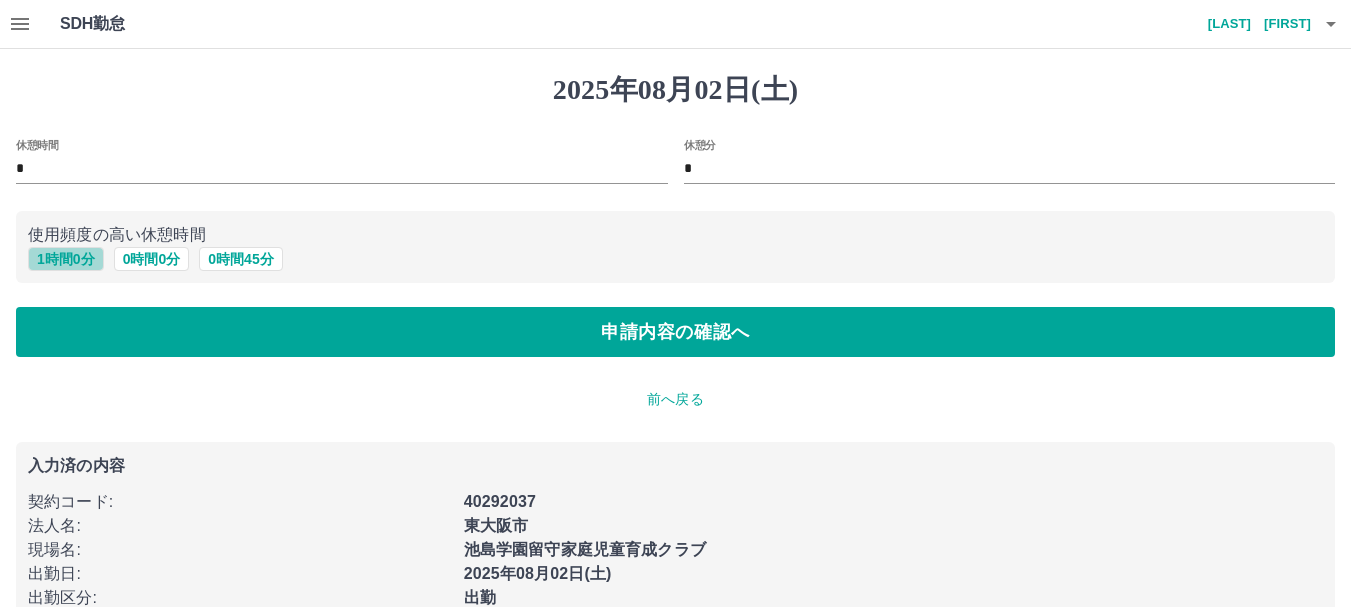 click on "1 時間 0 分" at bounding box center (66, 259) 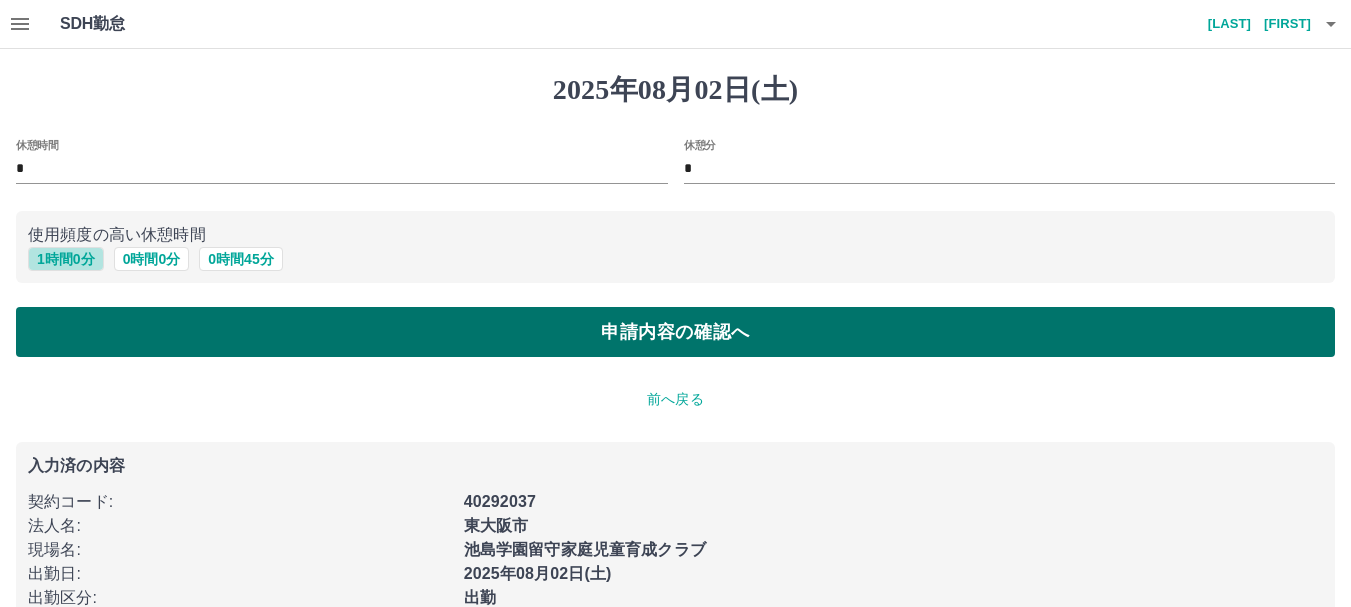 type on "*" 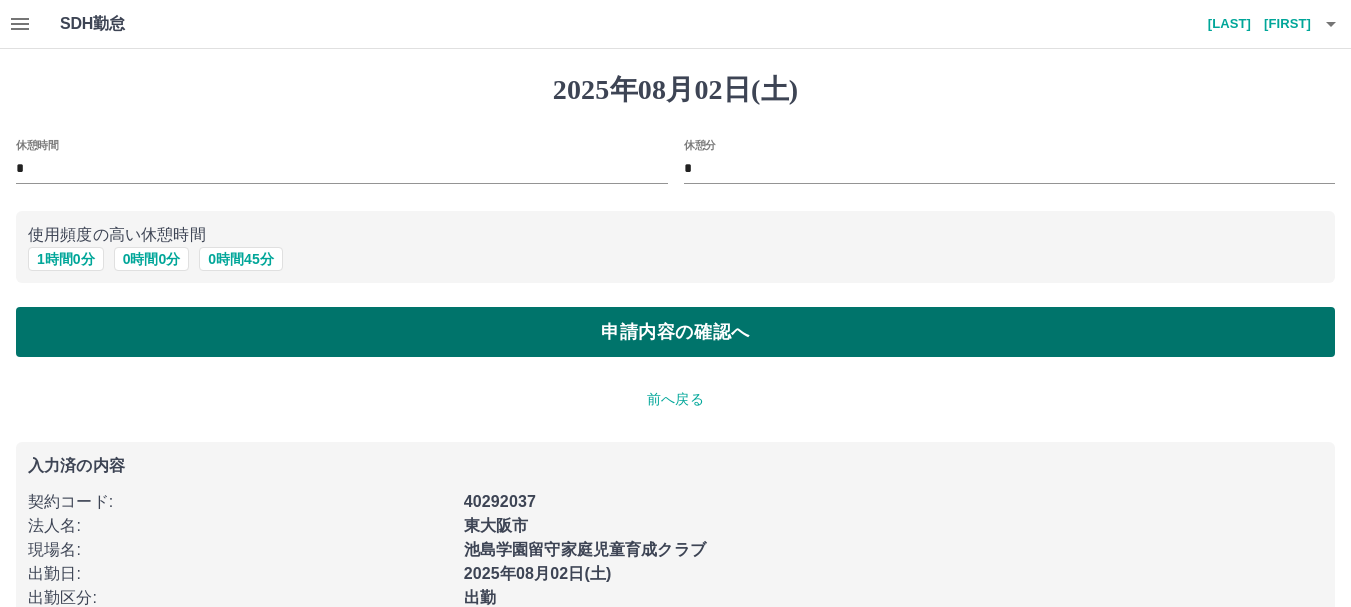 click on "申請内容の確認へ" at bounding box center [675, 332] 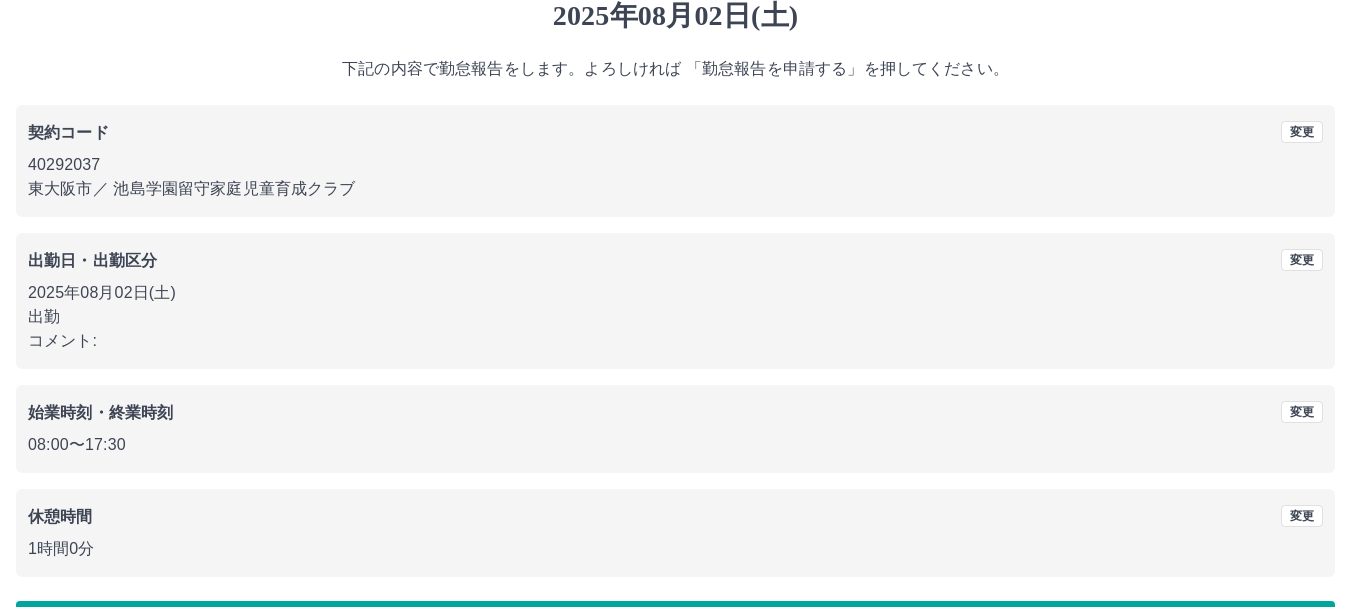 scroll, scrollTop: 142, scrollLeft: 0, axis: vertical 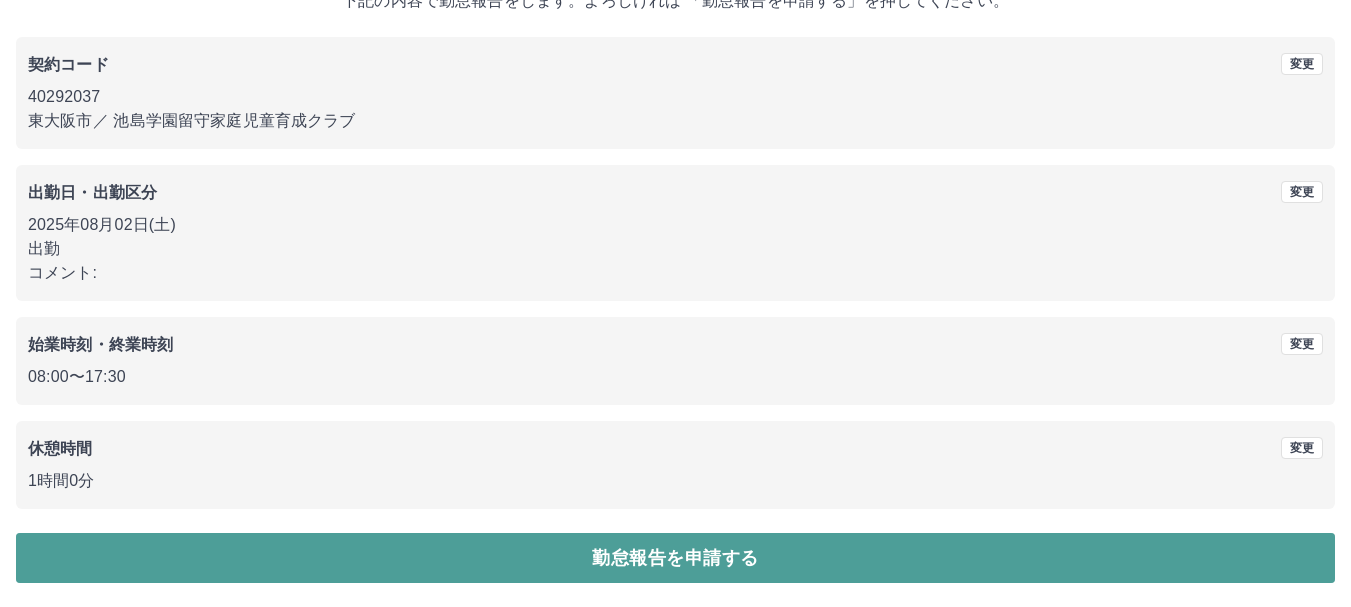 click on "勤怠報告を申請する" at bounding box center [675, 558] 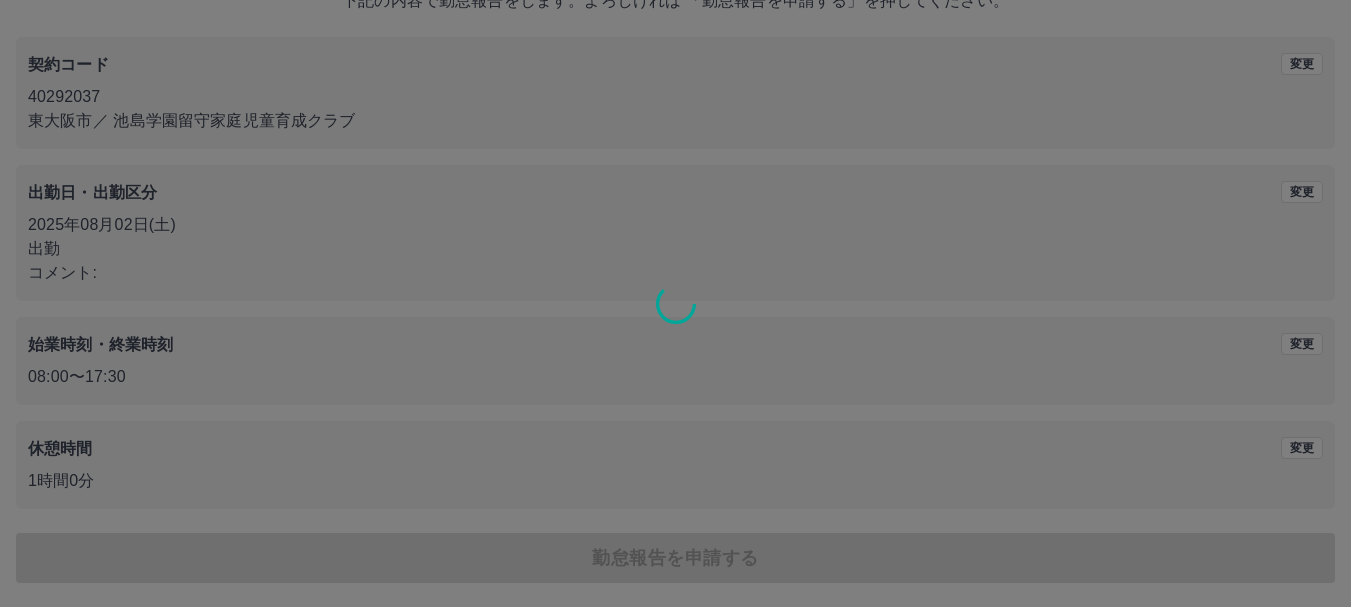 scroll, scrollTop: 0, scrollLeft: 0, axis: both 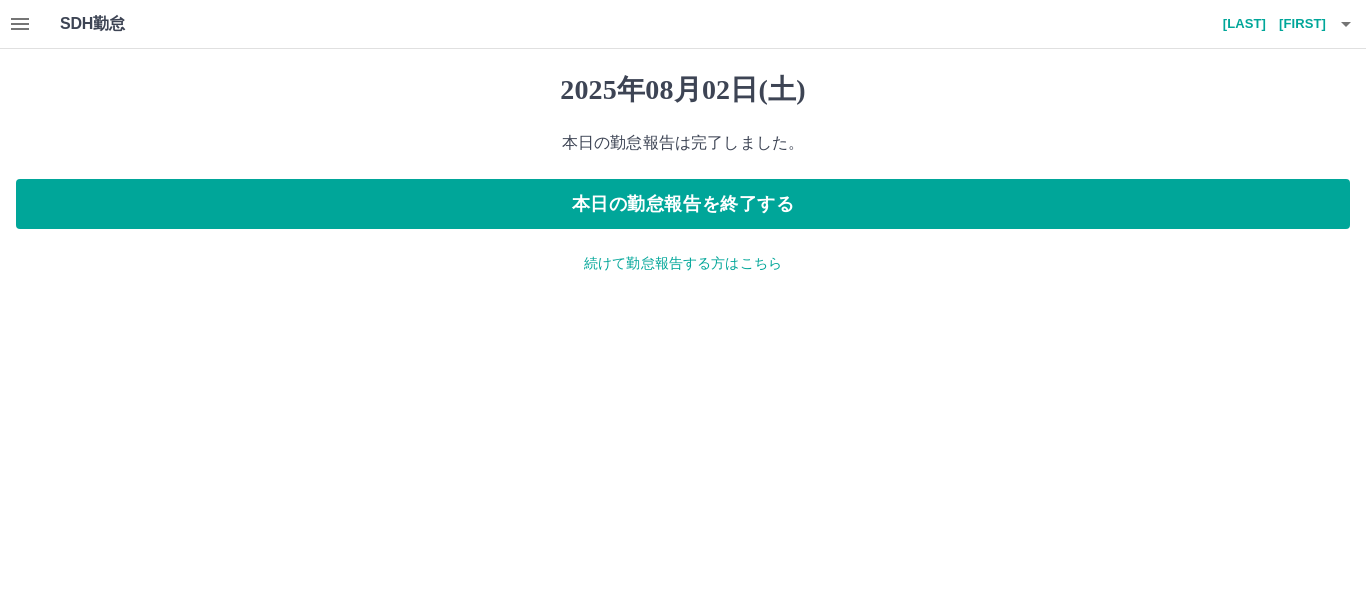 click 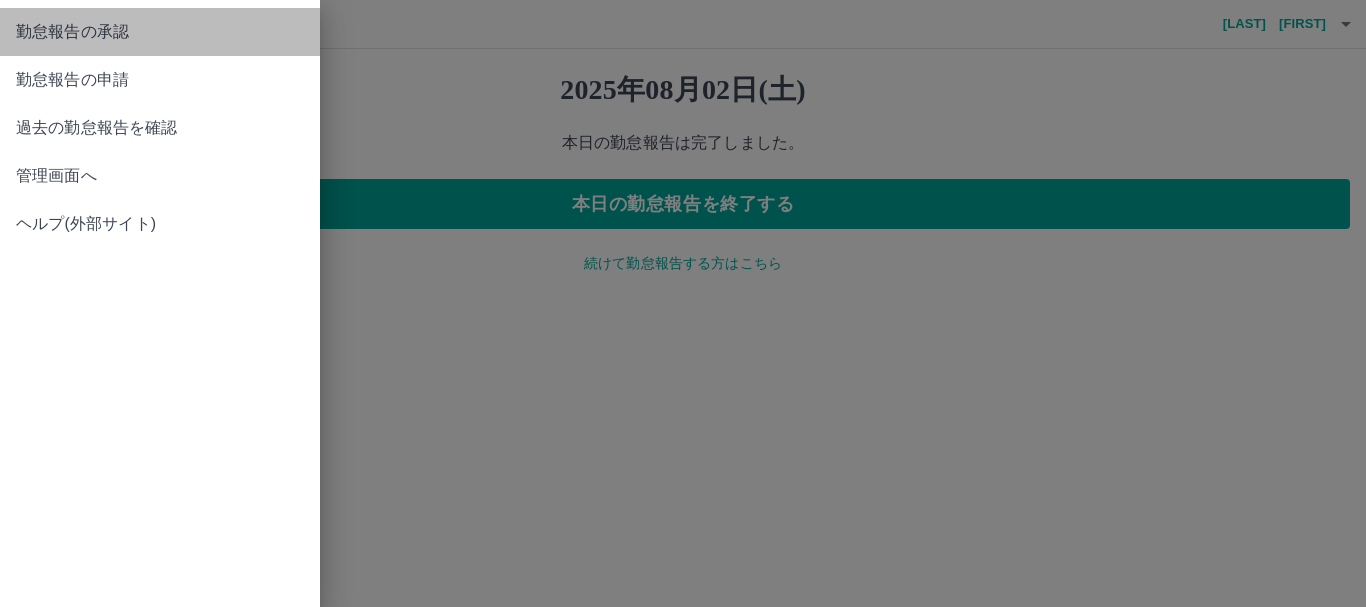 click on "勤怠報告の承認" at bounding box center [160, 32] 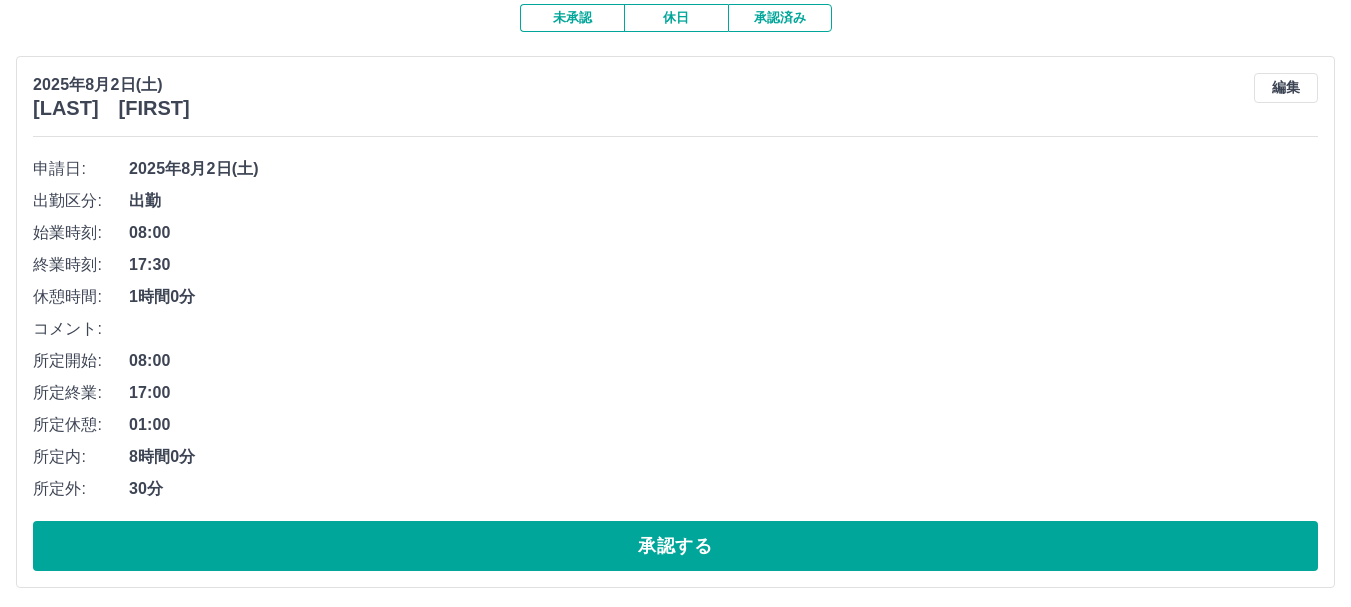 scroll, scrollTop: 400, scrollLeft: 0, axis: vertical 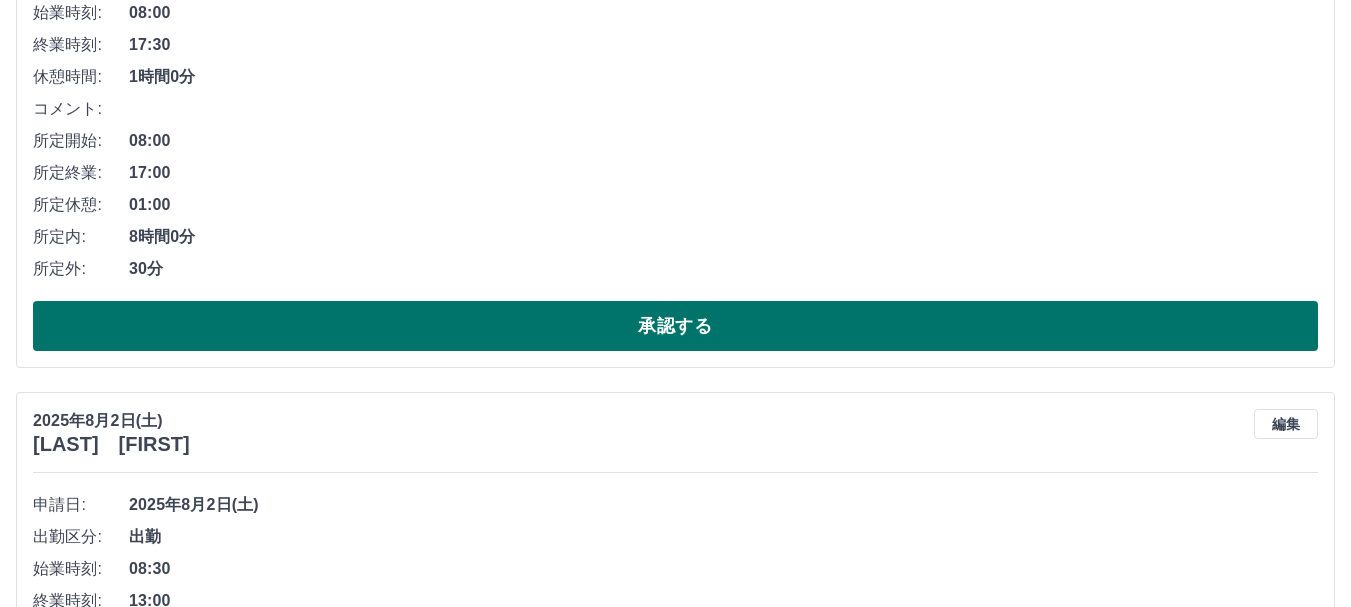 click on "承認する" at bounding box center (675, 326) 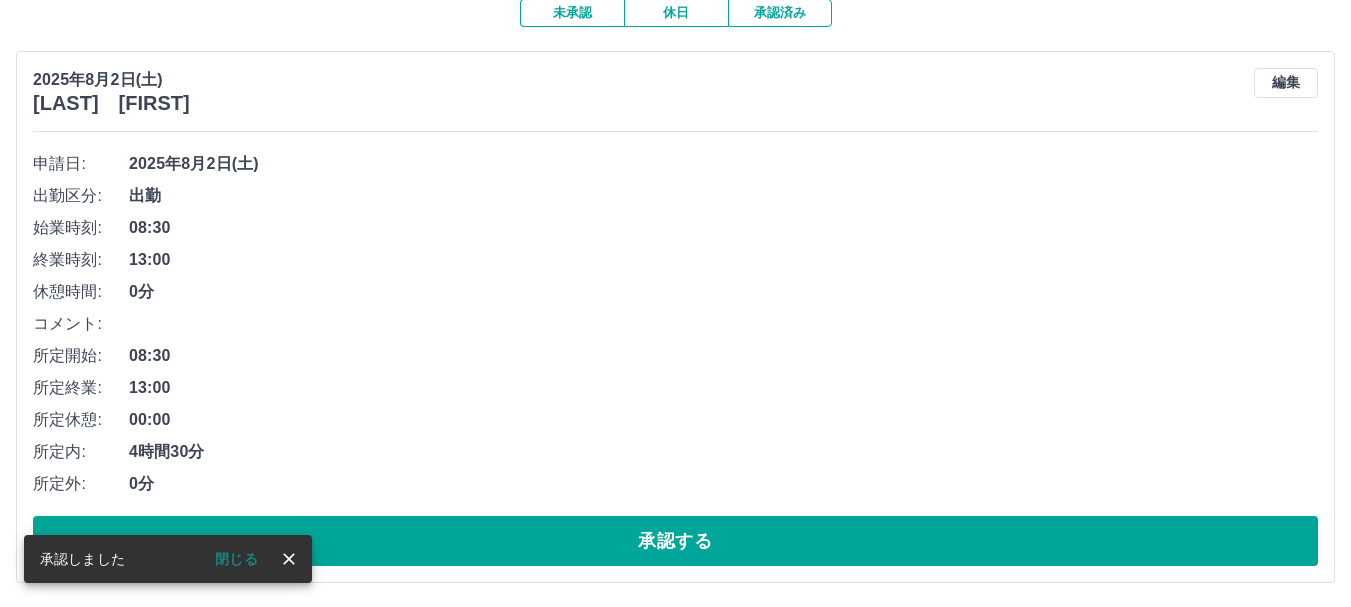 scroll, scrollTop: 186, scrollLeft: 0, axis: vertical 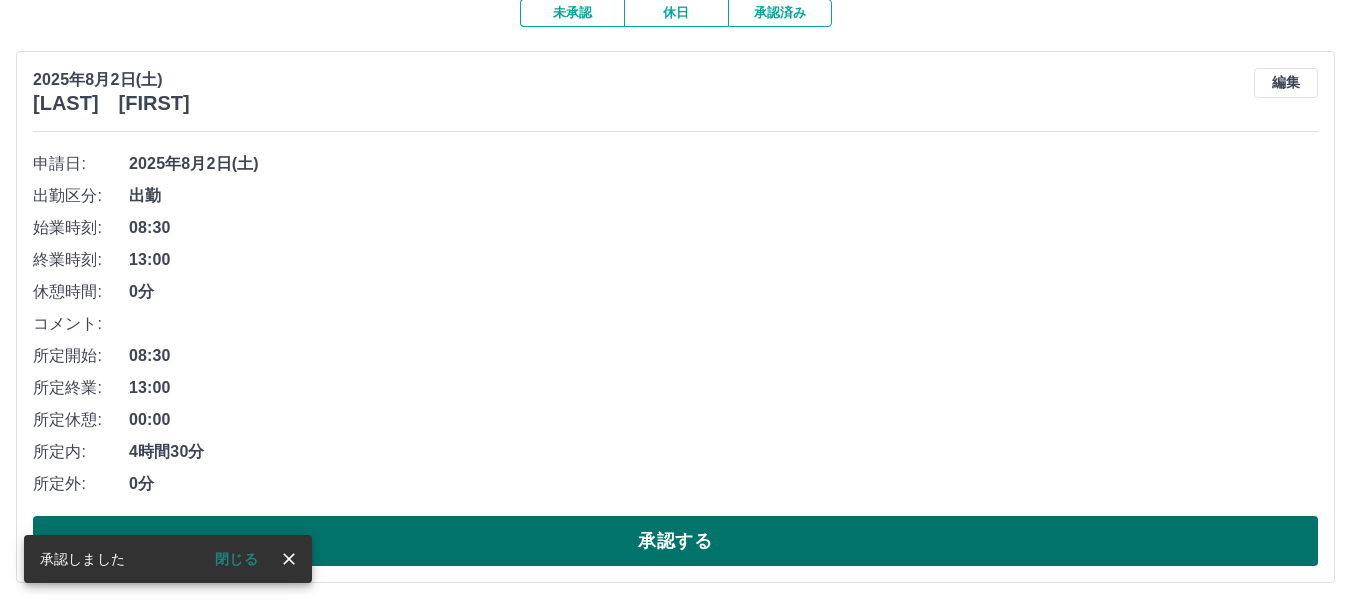 click on "承認する" at bounding box center (675, 541) 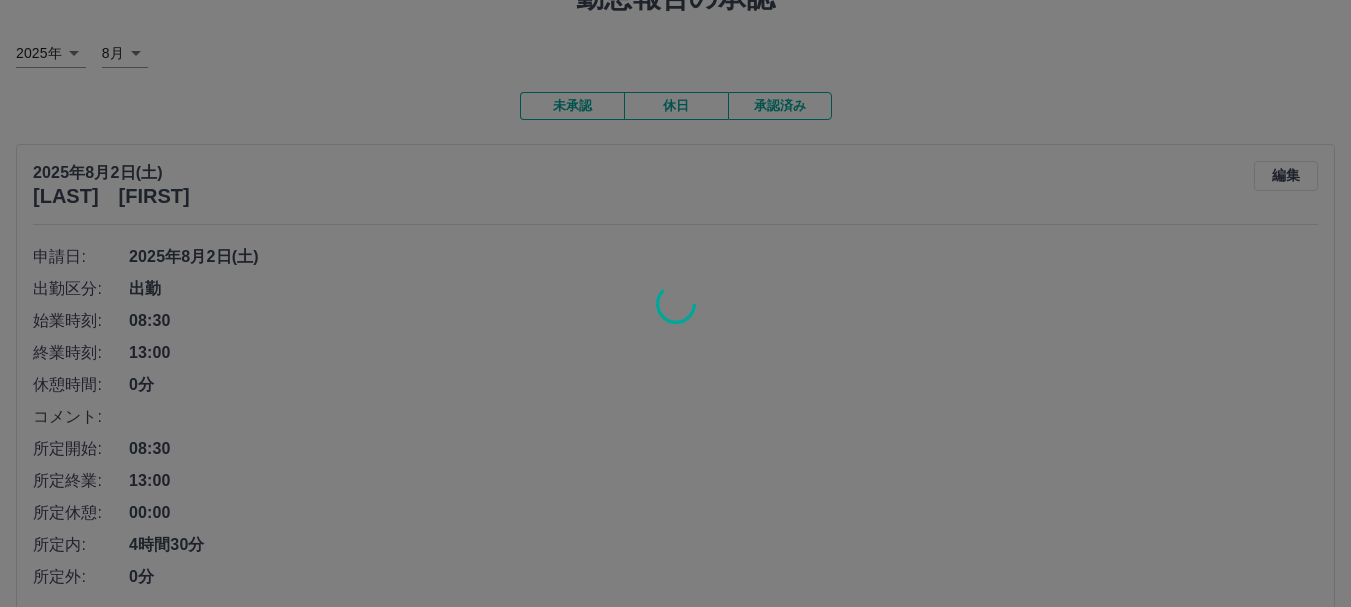 scroll, scrollTop: 0, scrollLeft: 0, axis: both 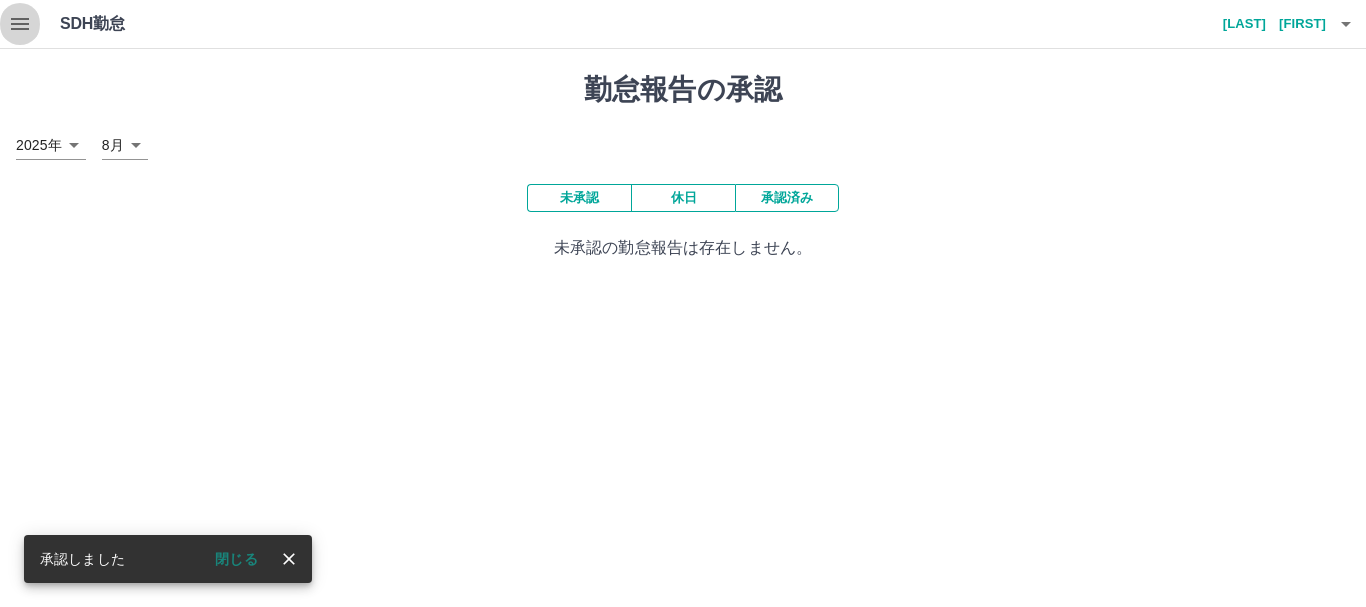 click at bounding box center [20, 24] 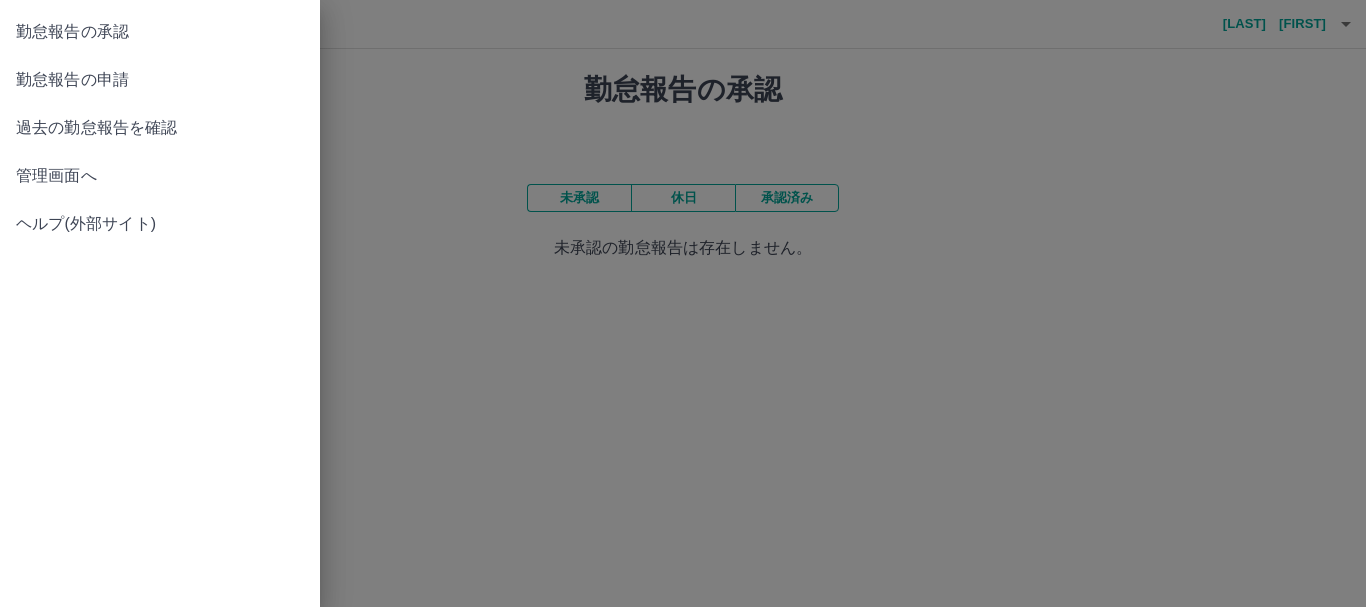 drag, startPoint x: 362, startPoint y: 142, endPoint x: 395, endPoint y: 151, distance: 34.20526 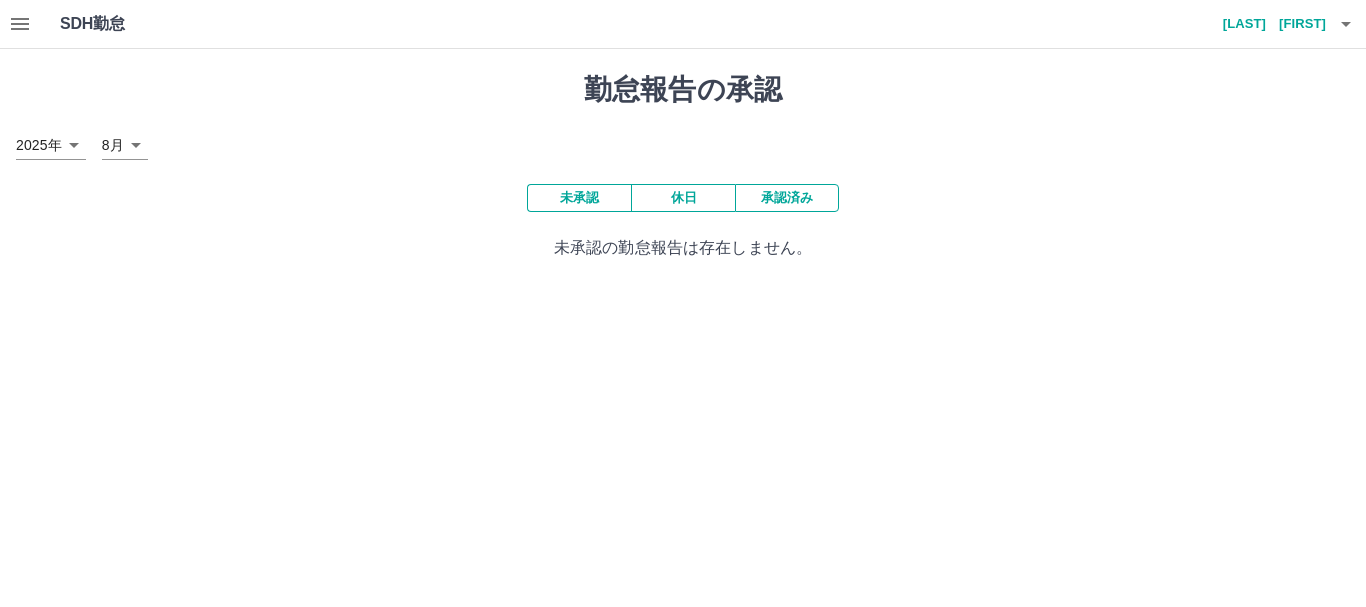 click at bounding box center [20, 24] 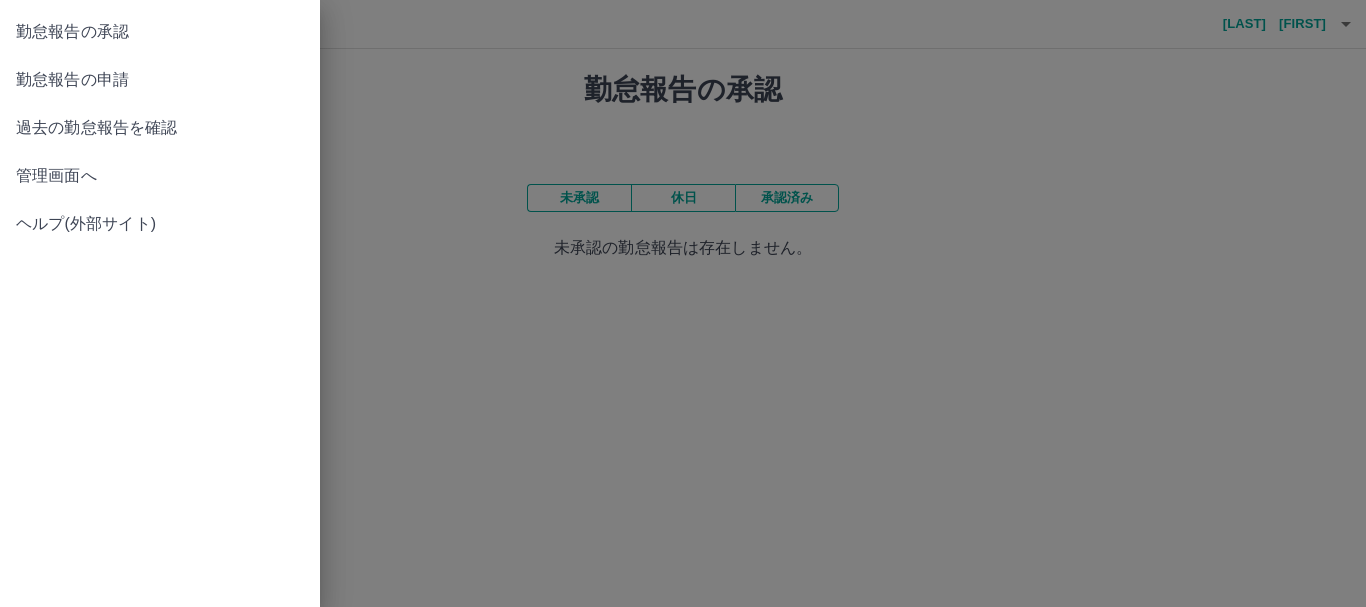 click on "過去の勤怠報告を確認" at bounding box center [160, 128] 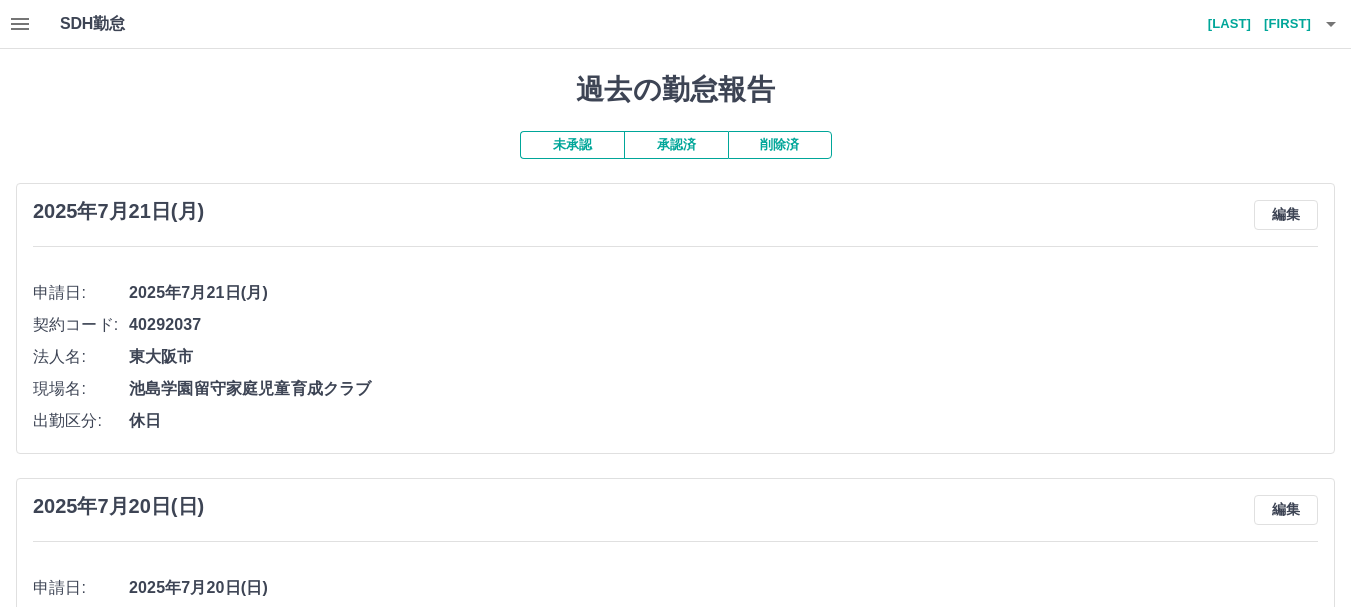 click on "承認済" at bounding box center (676, 145) 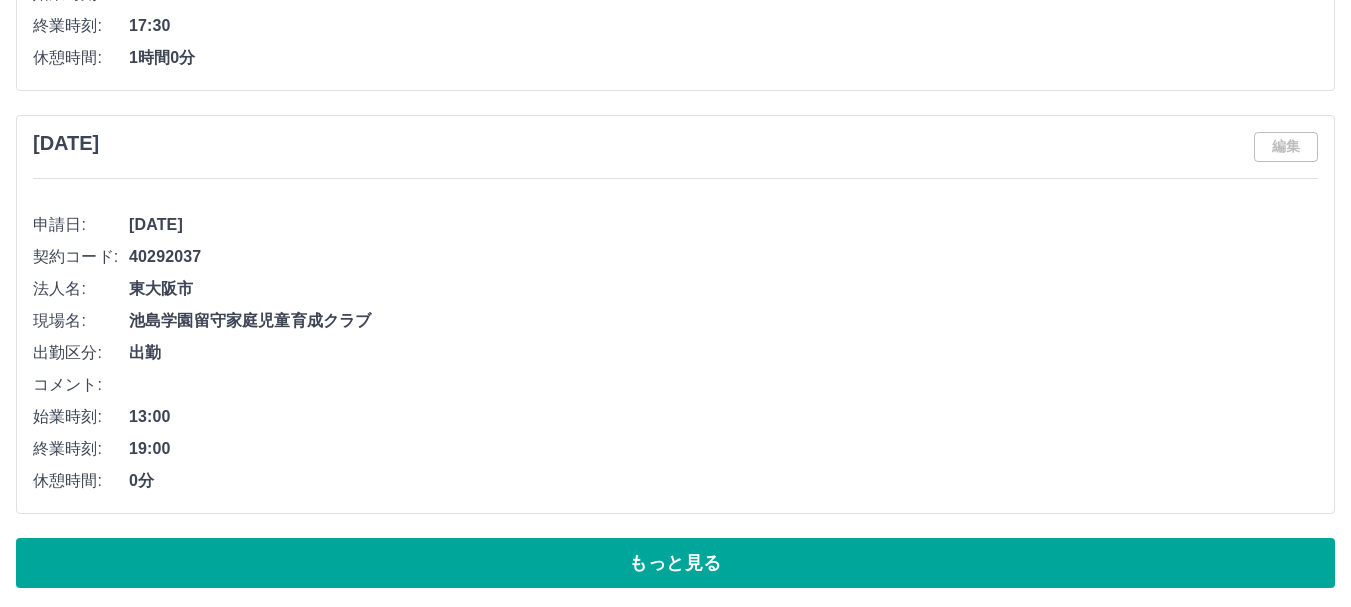 scroll, scrollTop: 10130, scrollLeft: 0, axis: vertical 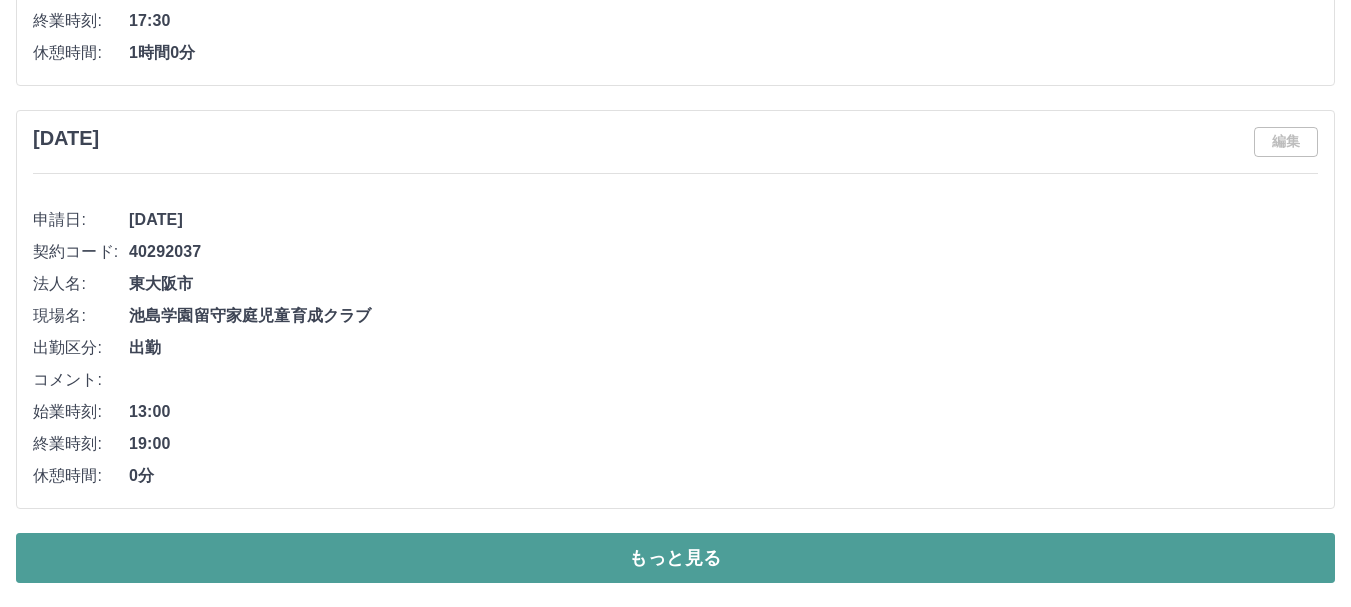 click on "もっと見る" at bounding box center [675, 558] 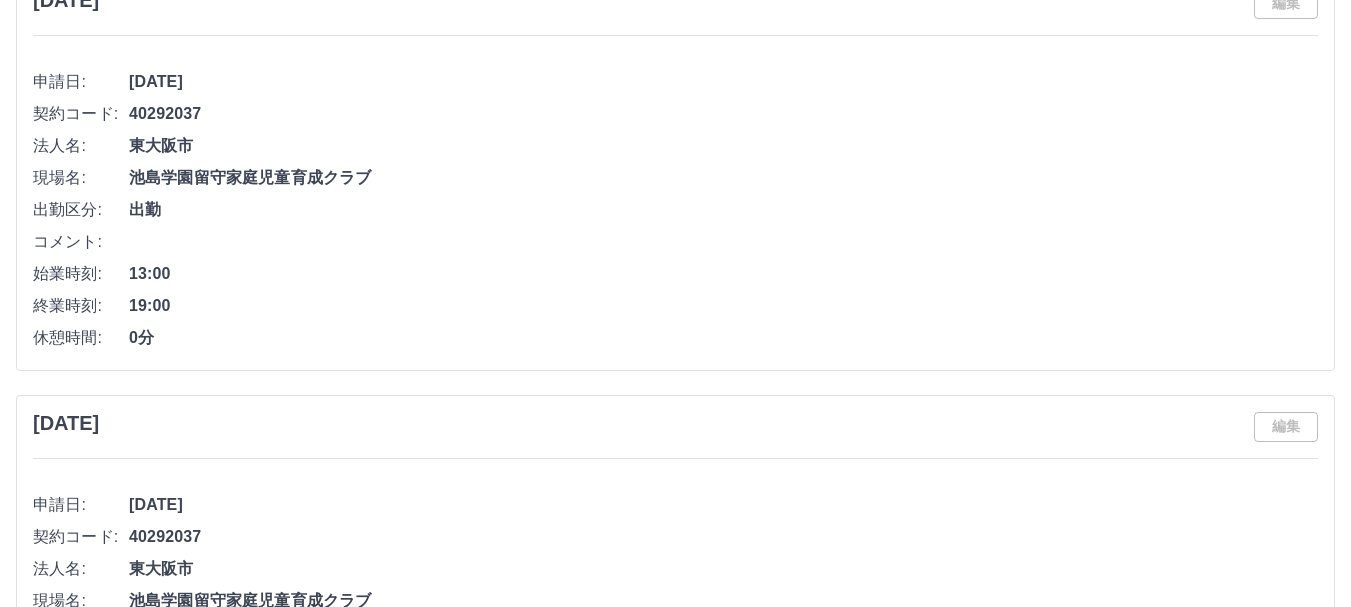 scroll, scrollTop: 11330, scrollLeft: 0, axis: vertical 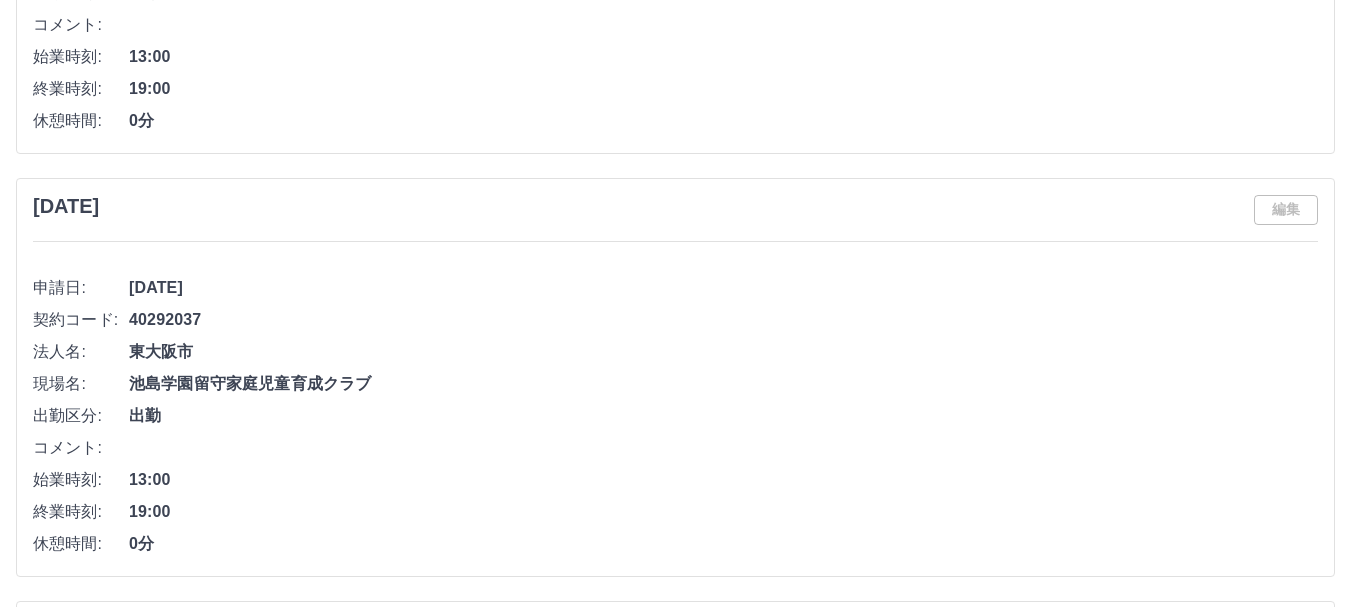 drag, startPoint x: 268, startPoint y: 0, endPoint x: 645, endPoint y: 120, distance: 395.63745 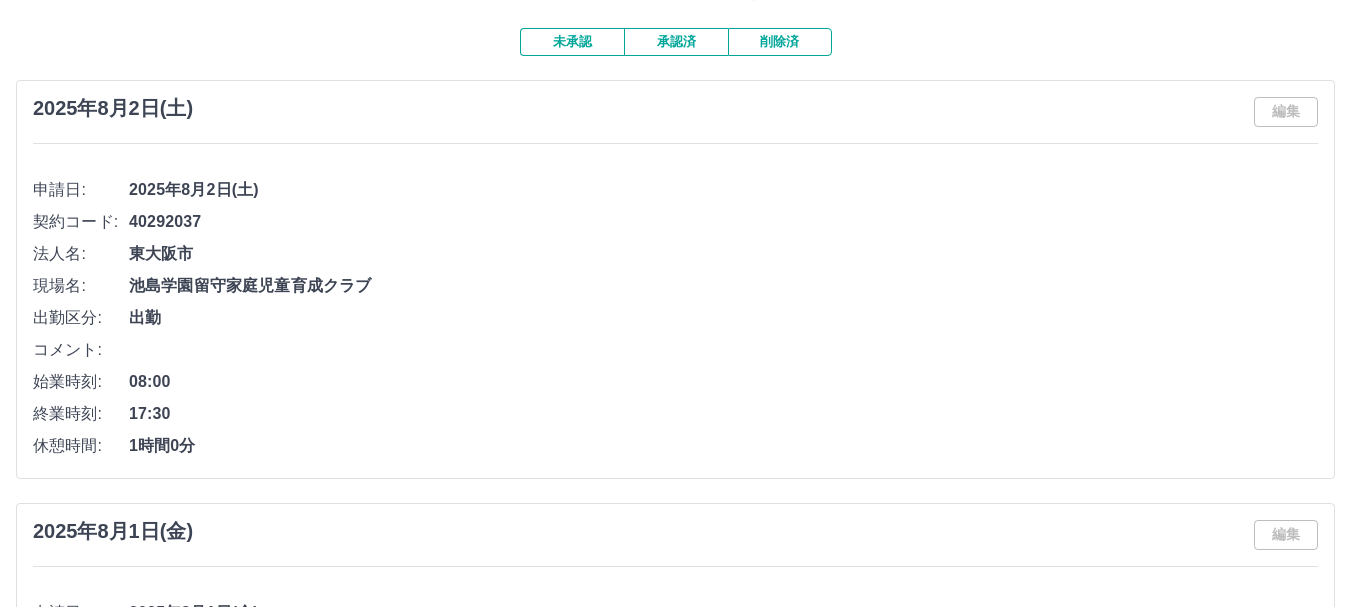 scroll, scrollTop: 0, scrollLeft: 0, axis: both 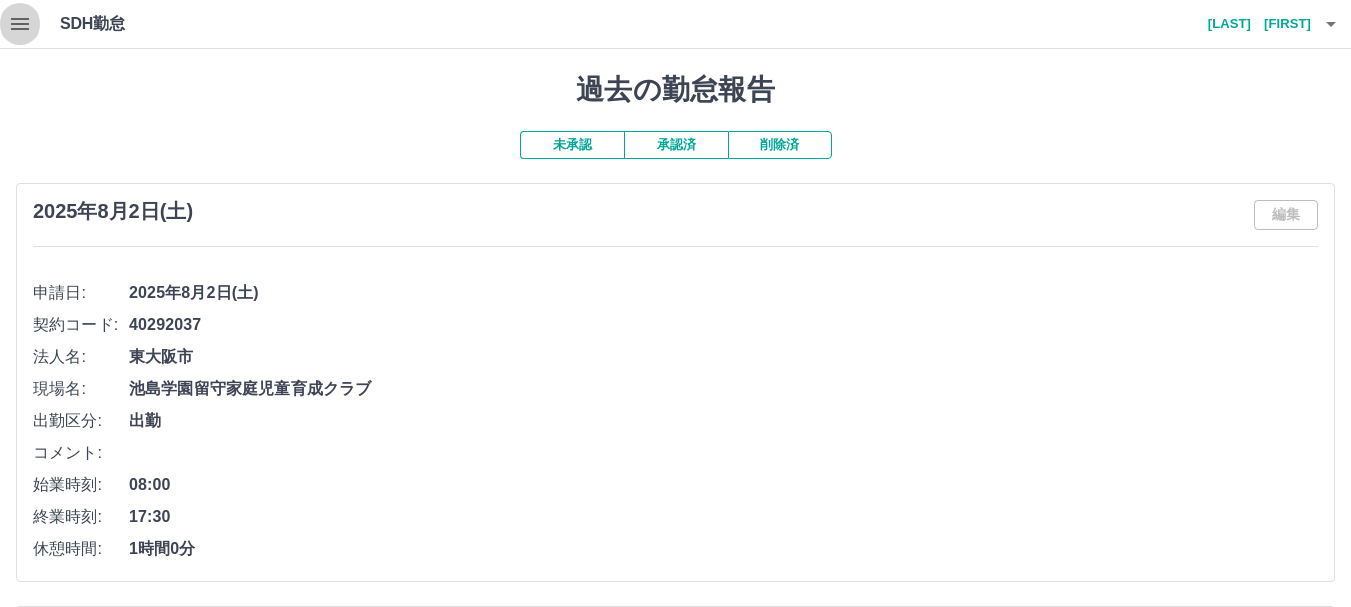 click 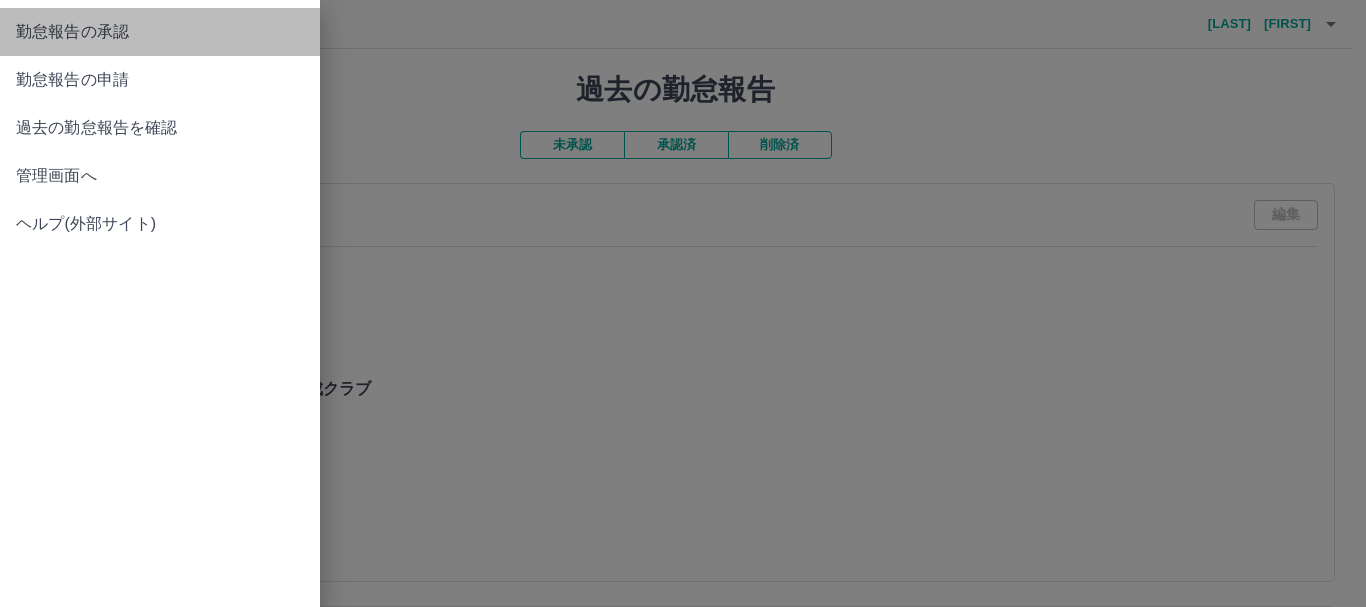 click on "勤怠報告の承認" at bounding box center [160, 32] 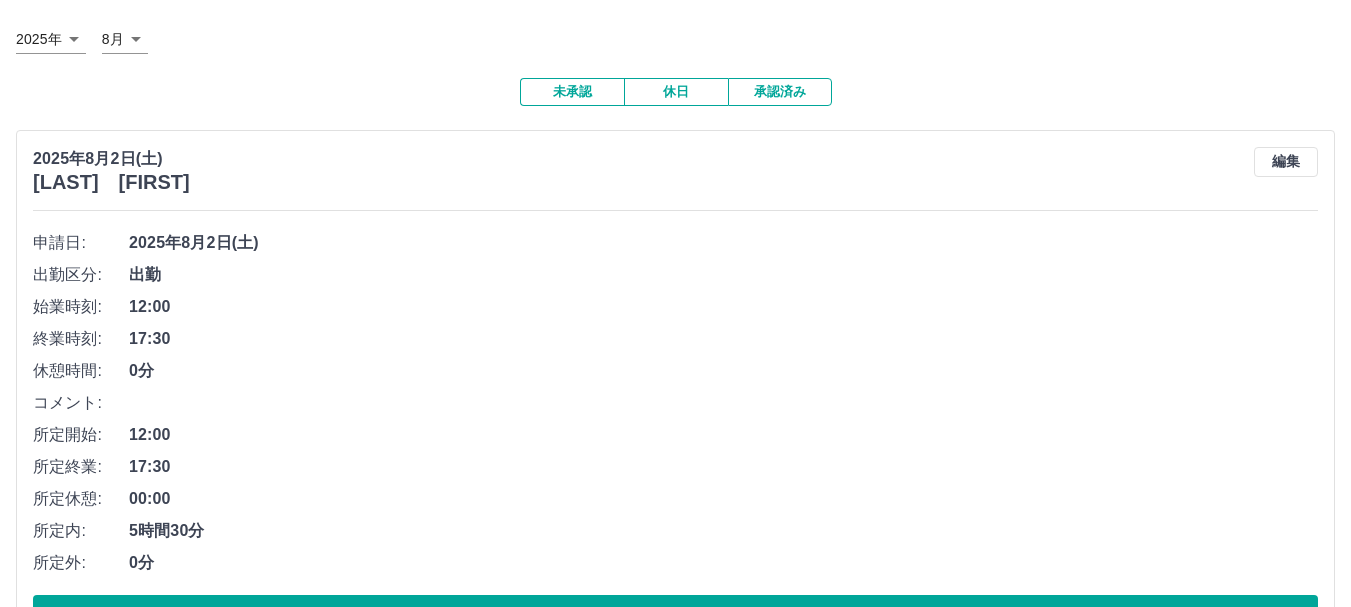 scroll, scrollTop: 186, scrollLeft: 0, axis: vertical 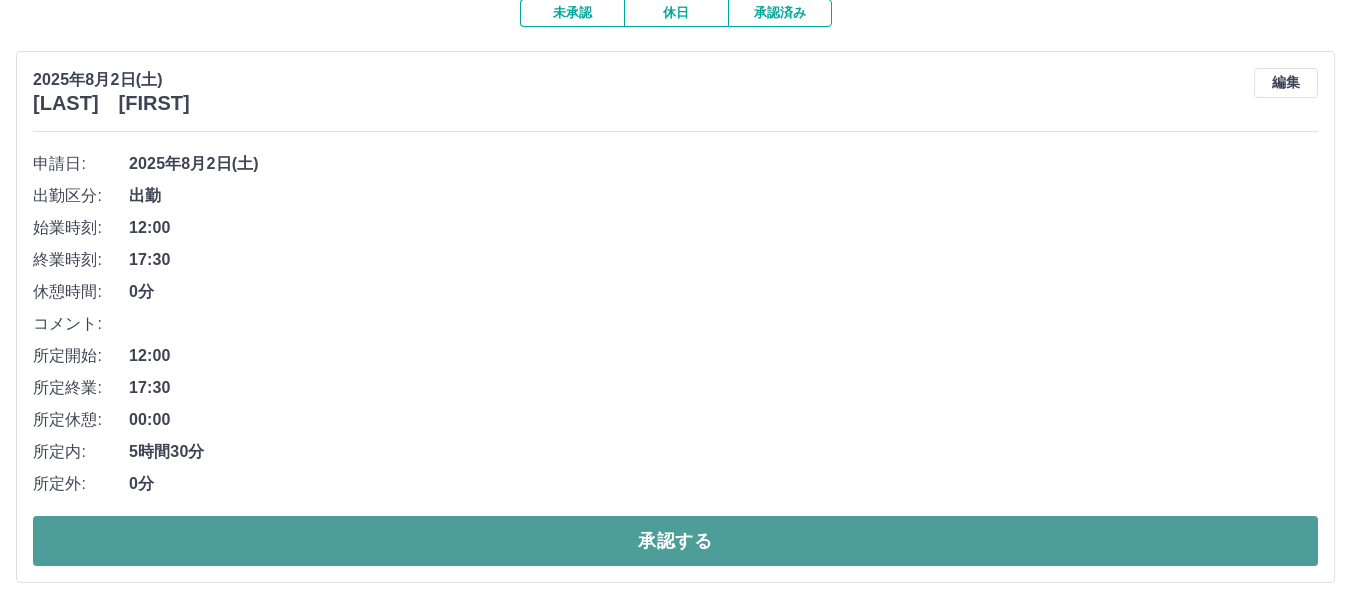 click on "承認する" at bounding box center (675, 541) 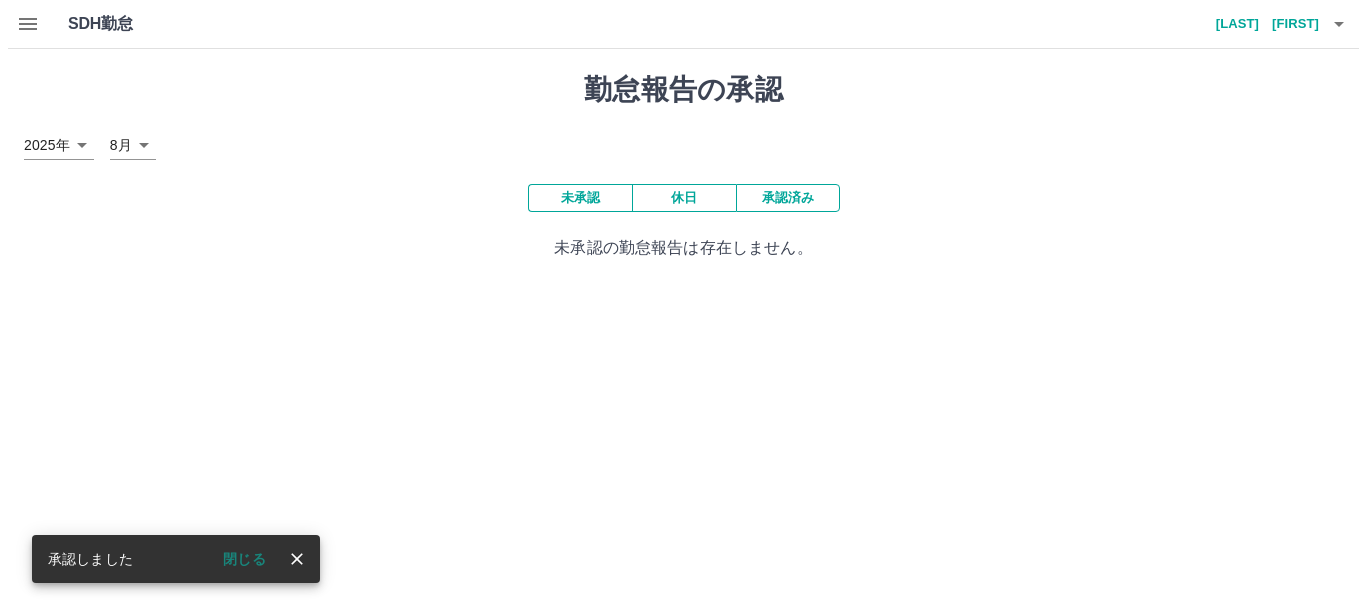 scroll, scrollTop: 0, scrollLeft: 0, axis: both 